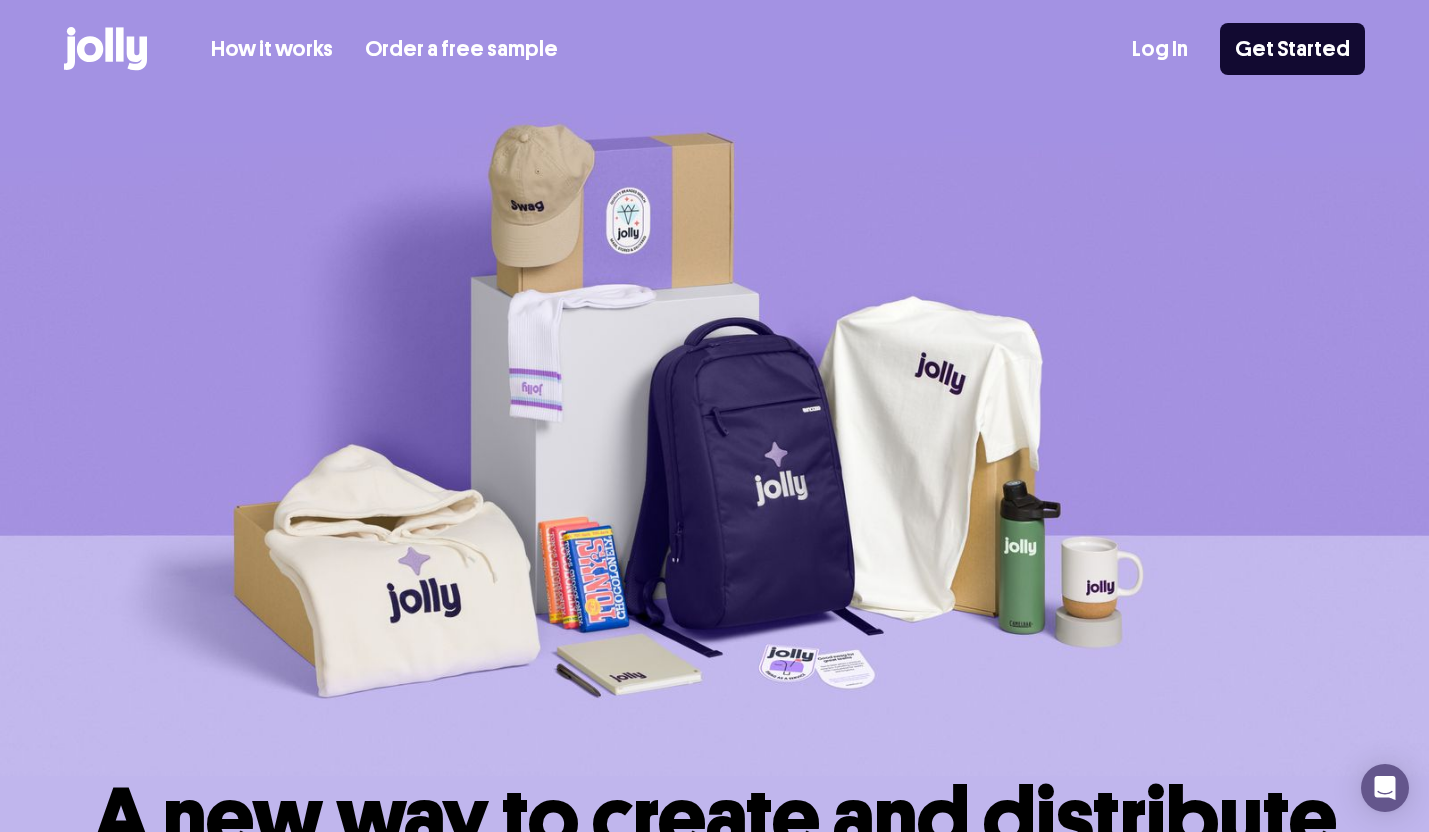scroll, scrollTop: 0, scrollLeft: 0, axis: both 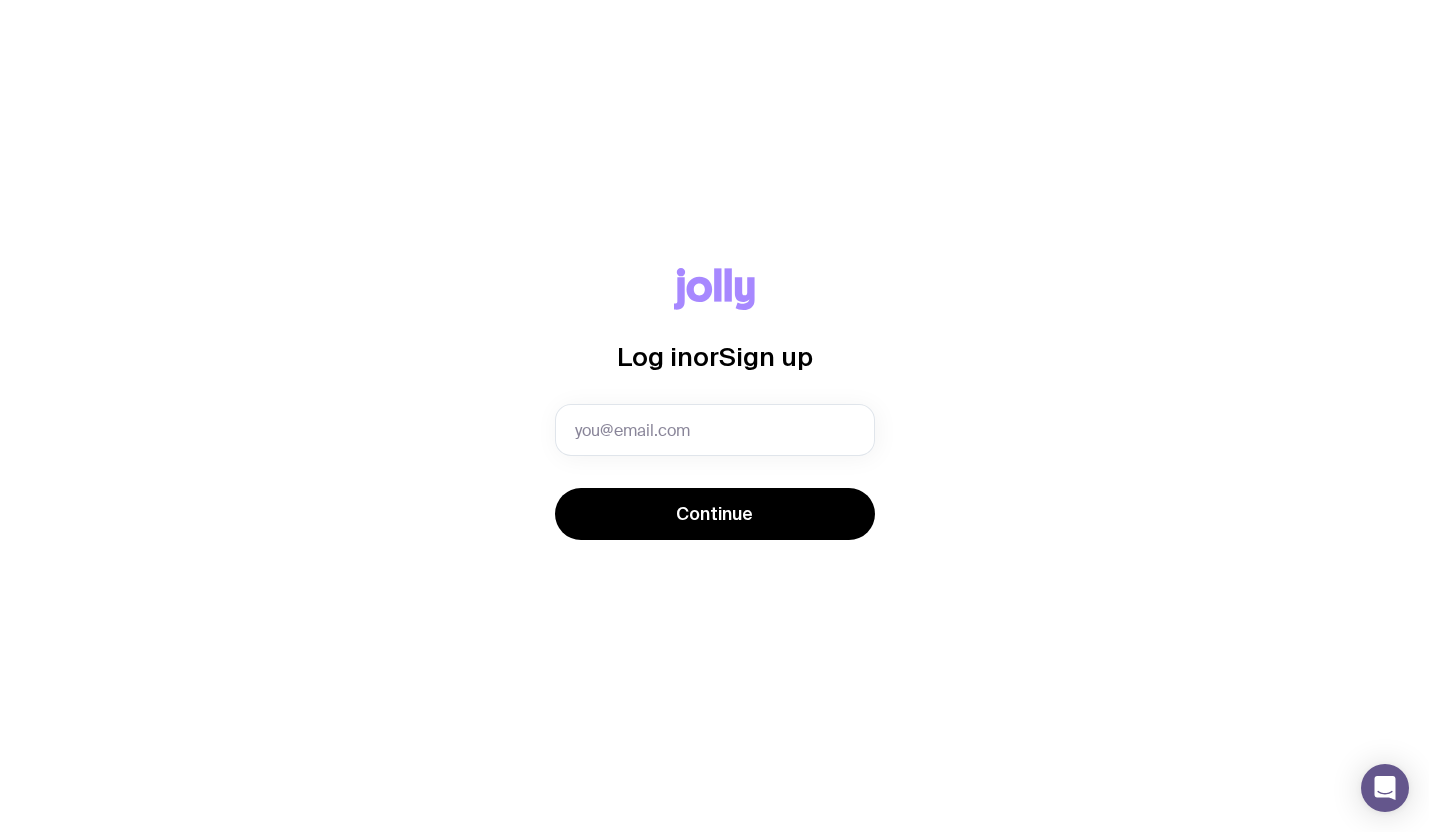 click on "Log in  or  Sign up Continue" at bounding box center [714, 416] 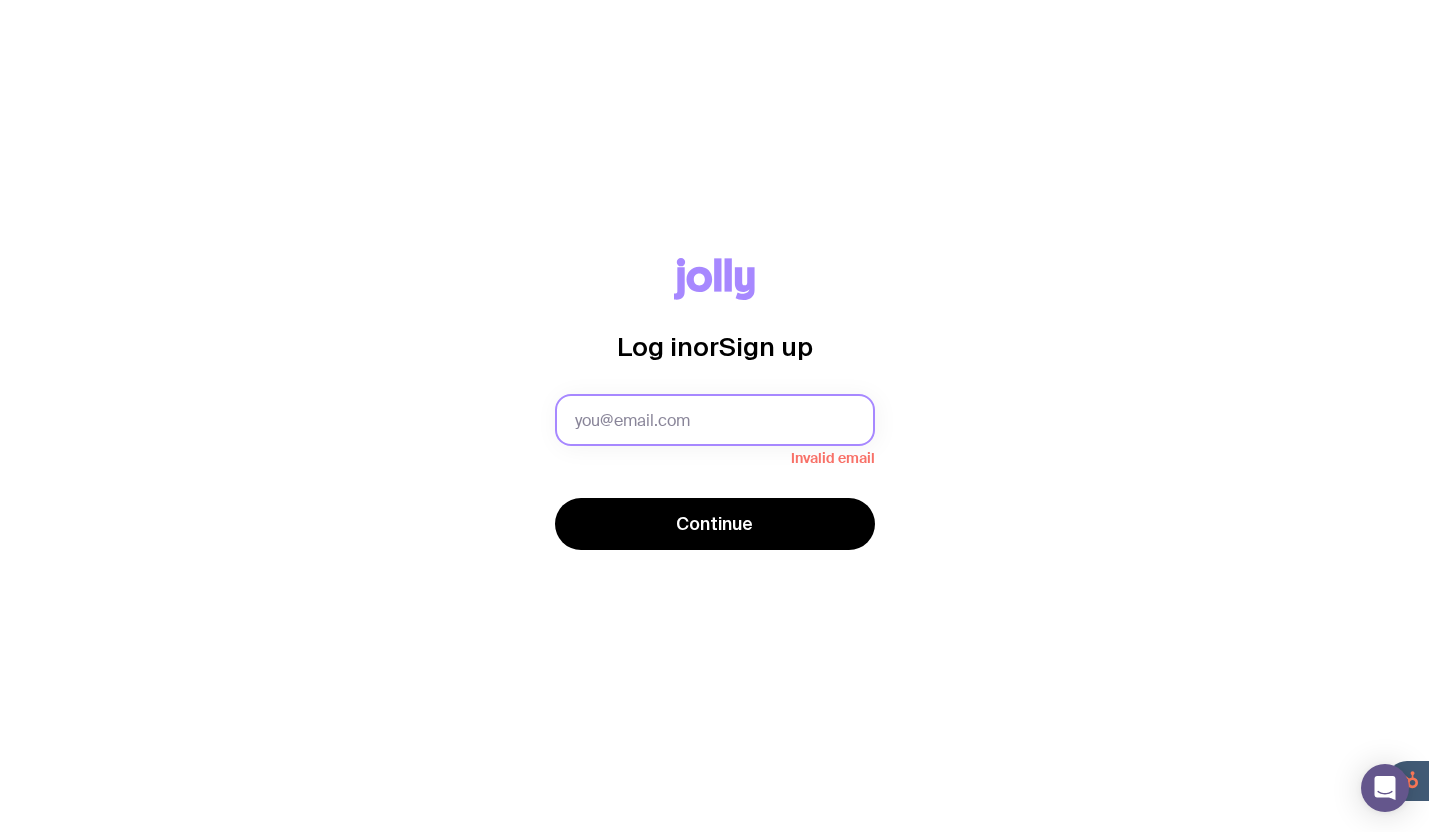 click 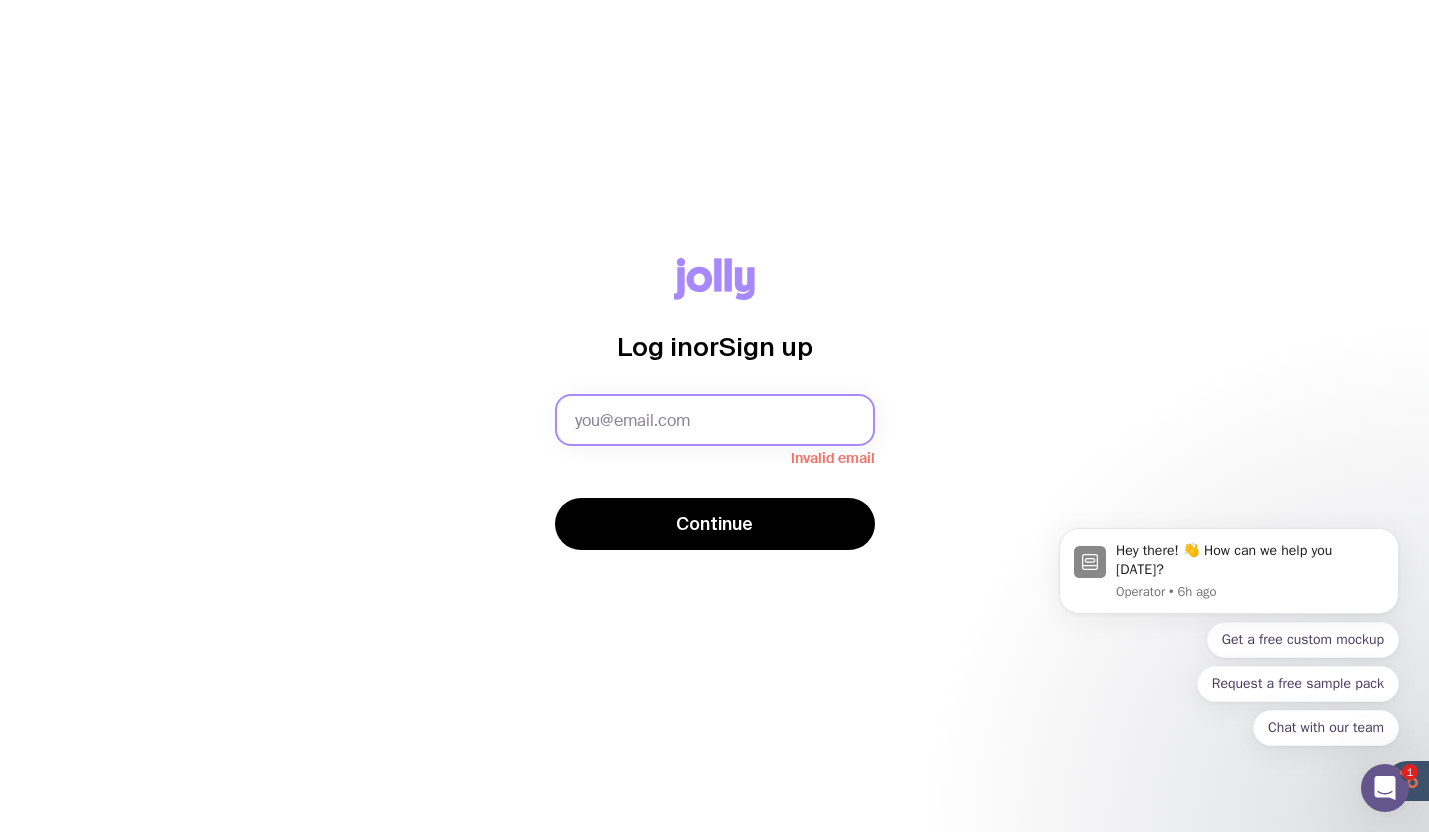 scroll, scrollTop: 0, scrollLeft: 0, axis: both 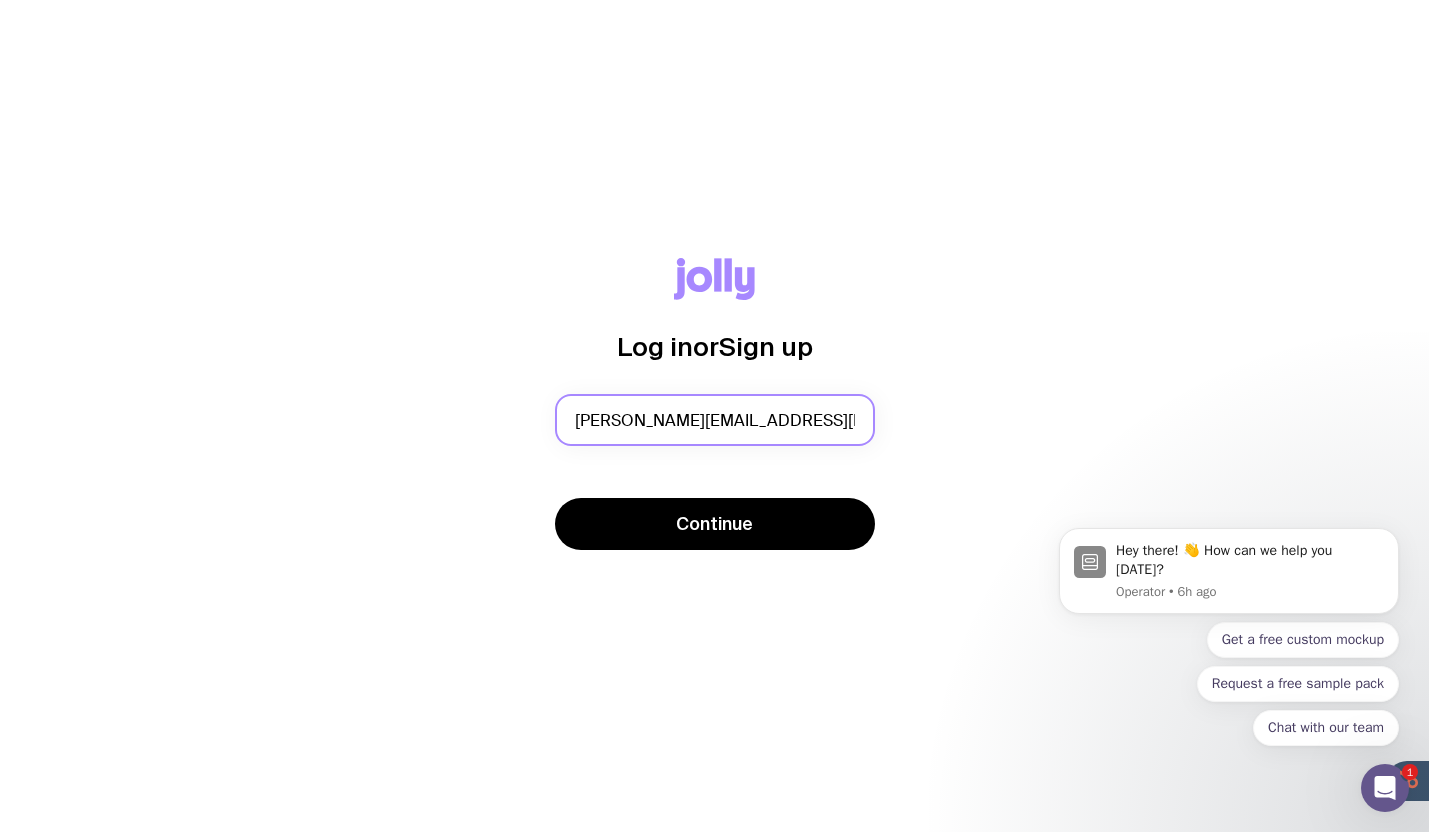 type on "lana@wellioeducation.com" 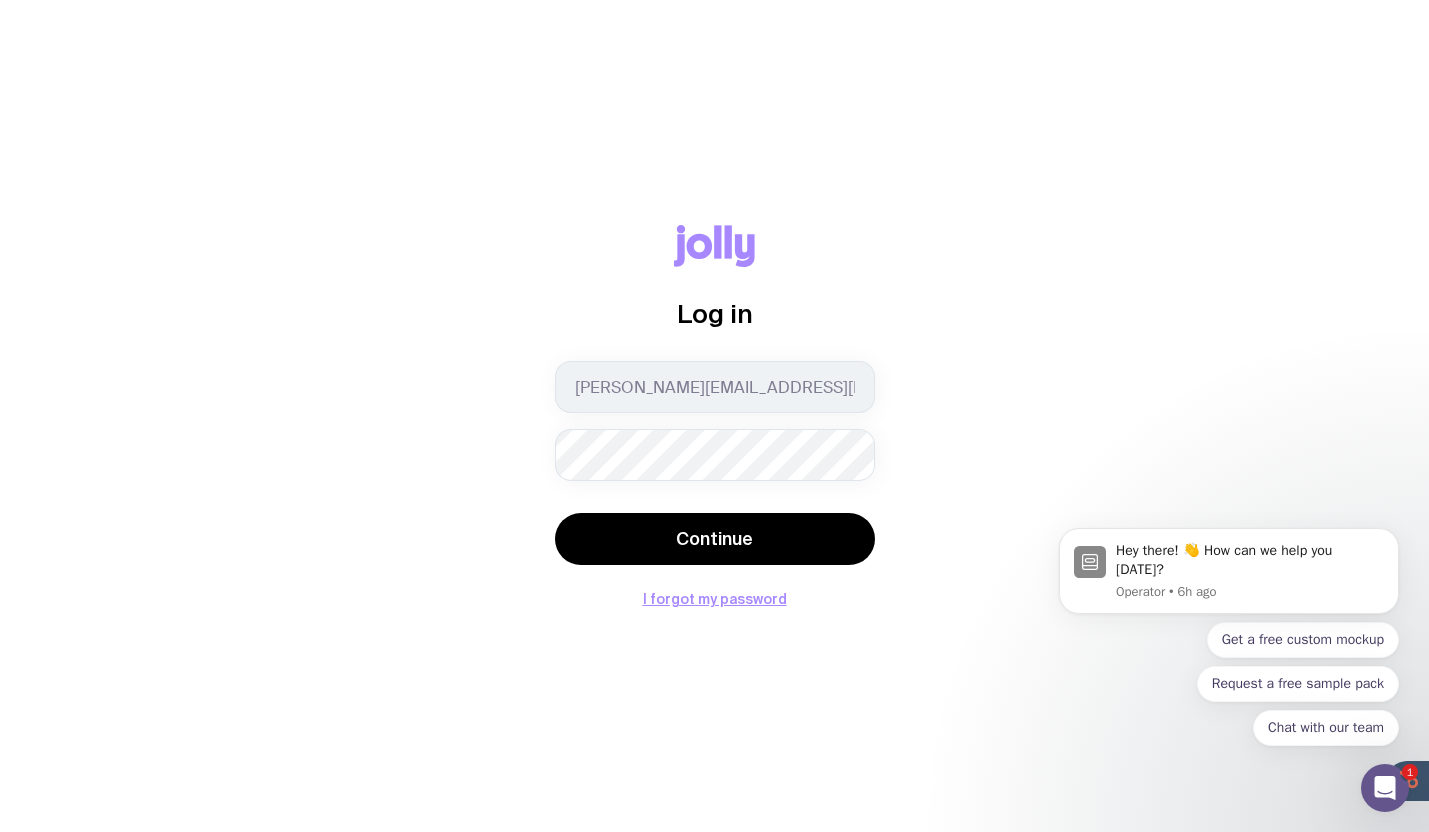 click on "Continue" at bounding box center [715, 539] 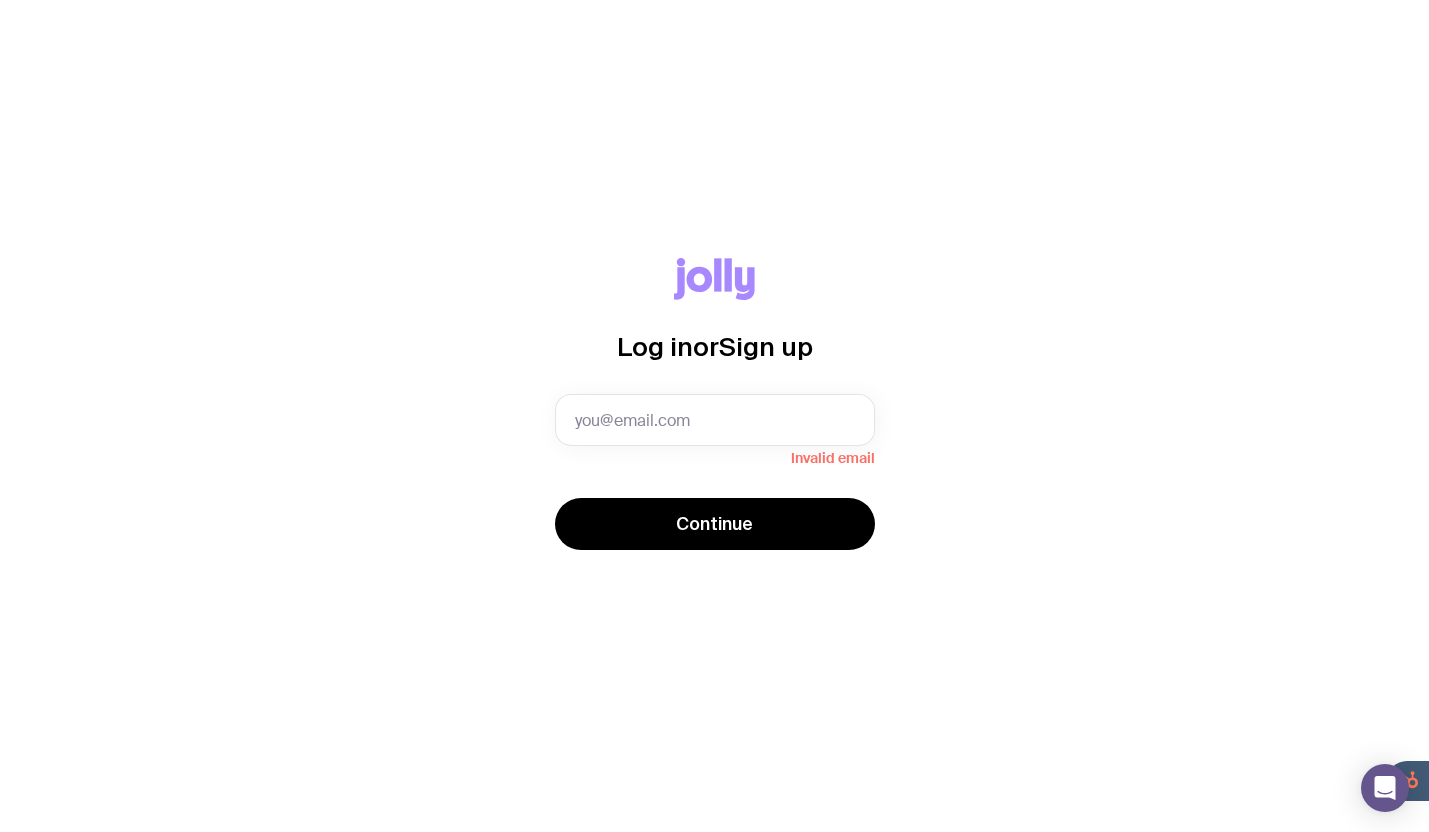 scroll, scrollTop: 0, scrollLeft: 0, axis: both 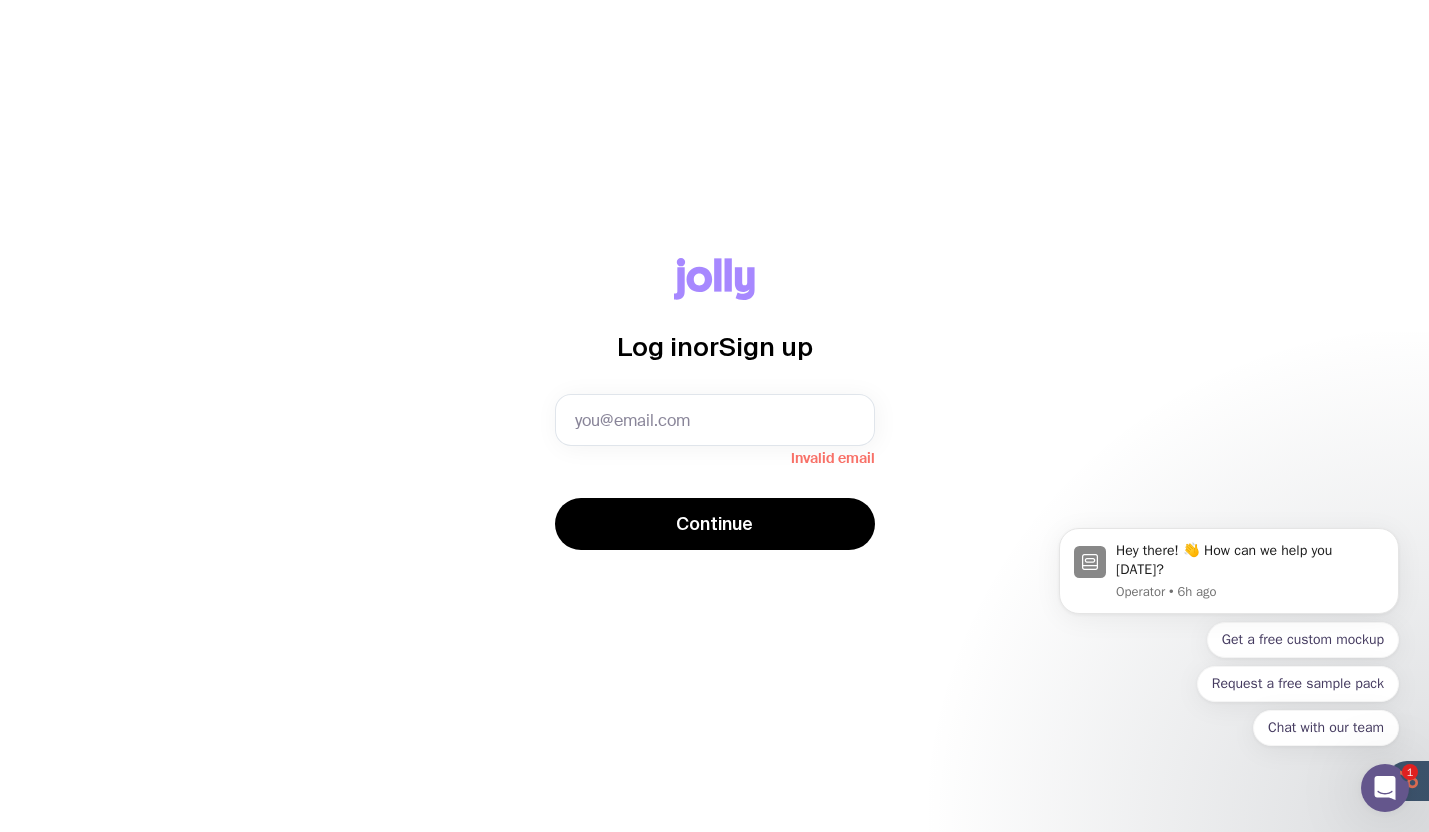click on "Log in  or  Sign up Invalid email Continue" at bounding box center [714, 416] 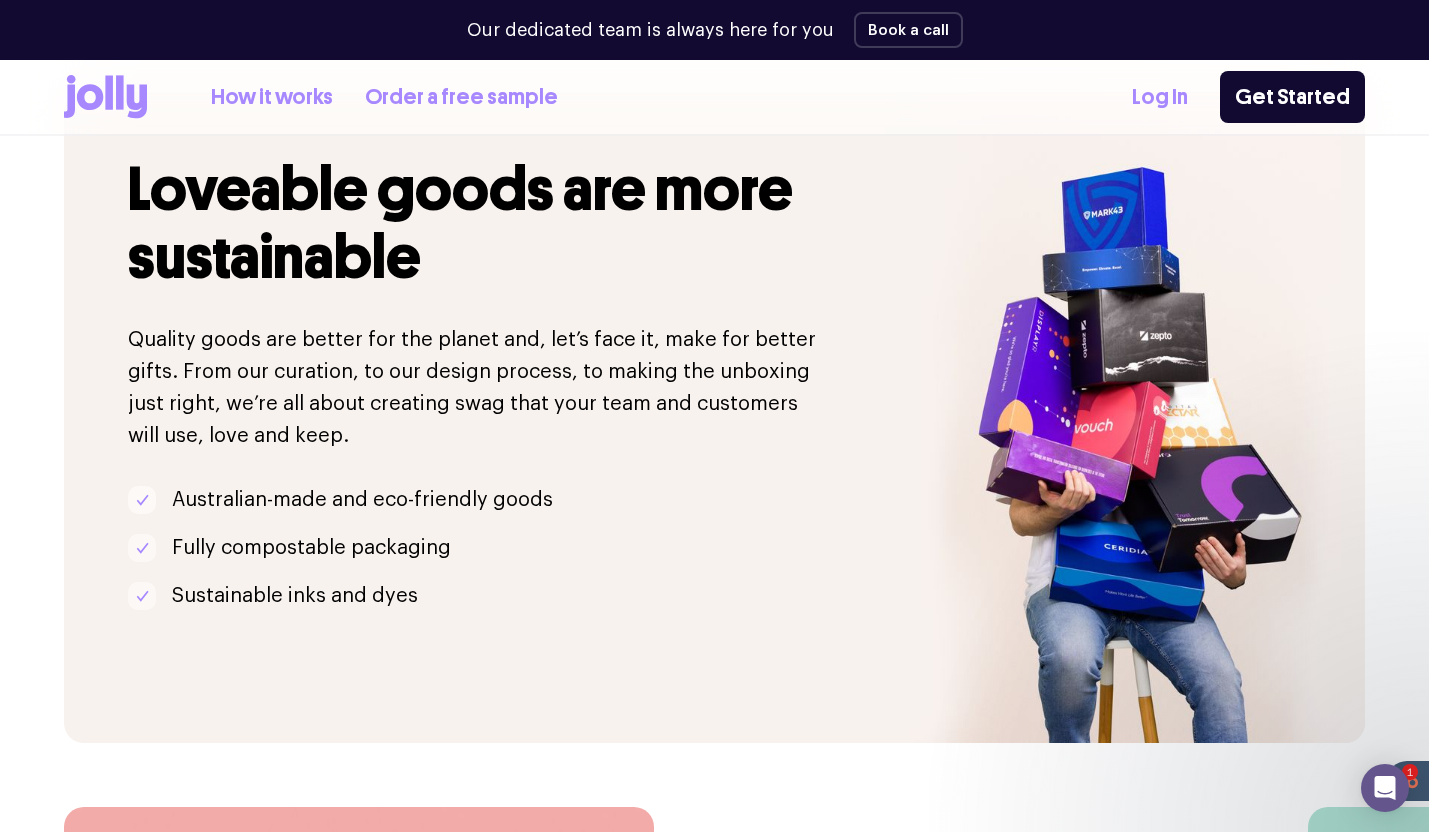 scroll, scrollTop: 4615, scrollLeft: 0, axis: vertical 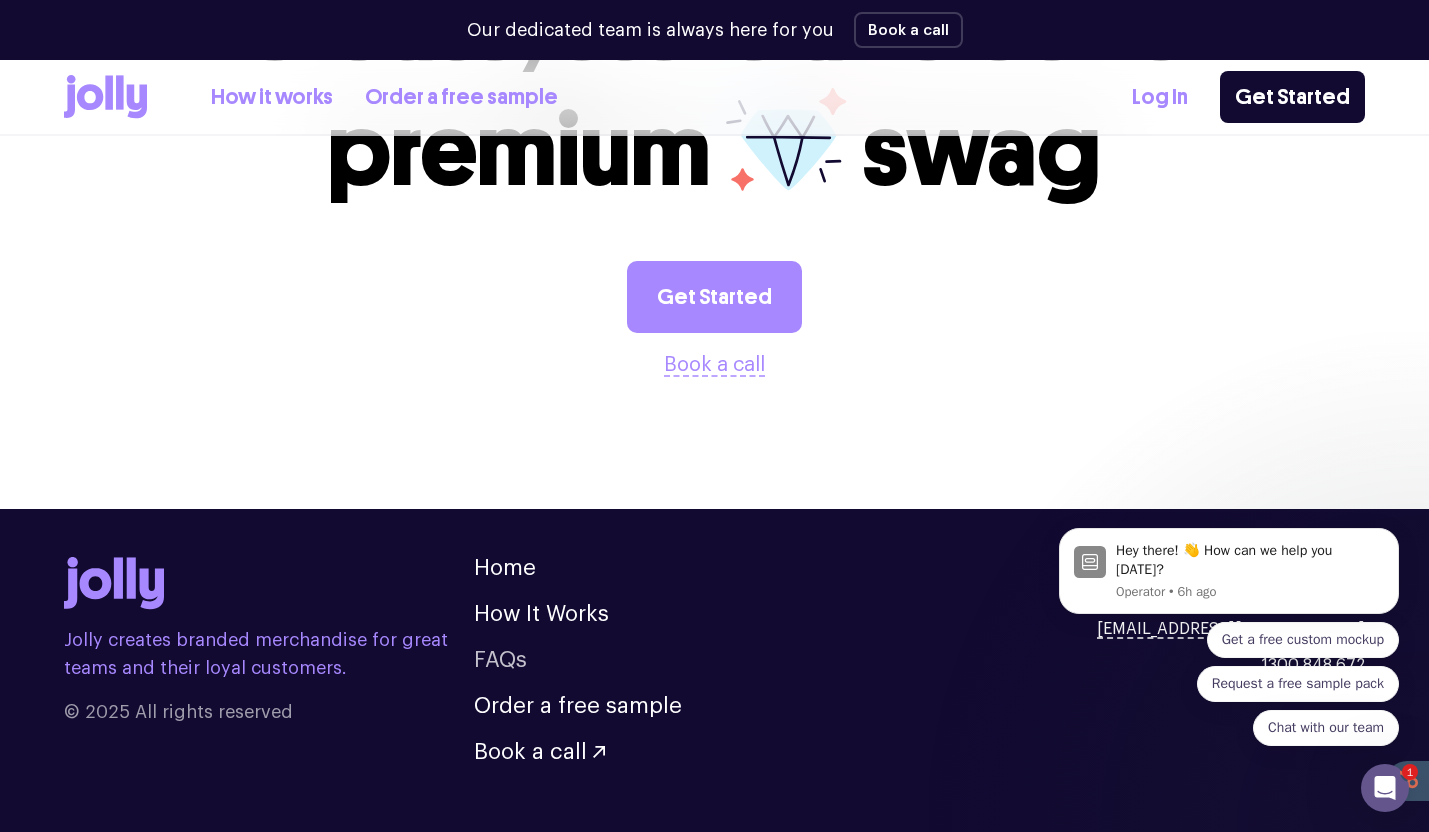 click on "FAQs" at bounding box center [500, 660] 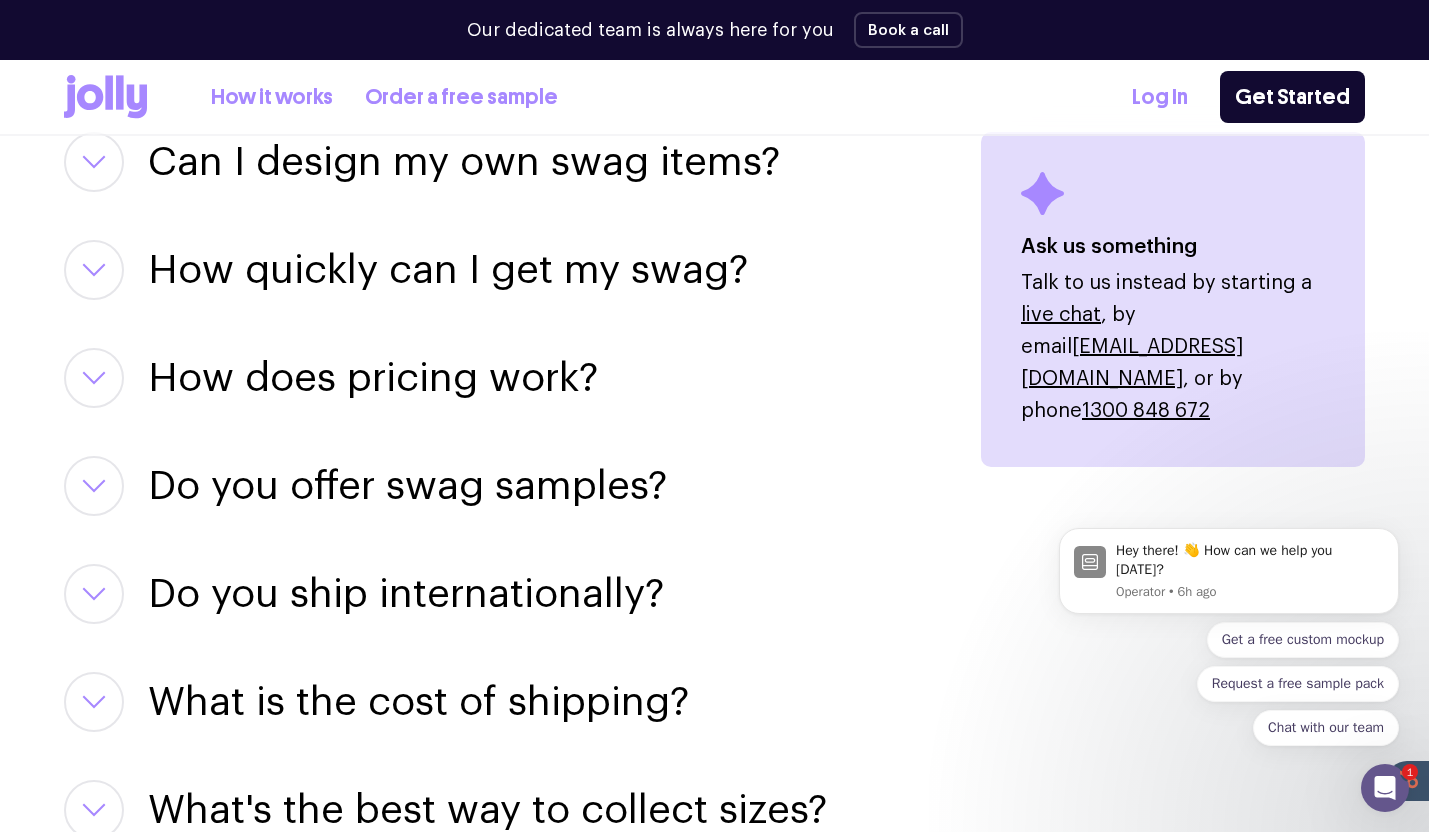scroll, scrollTop: 2623, scrollLeft: 0, axis: vertical 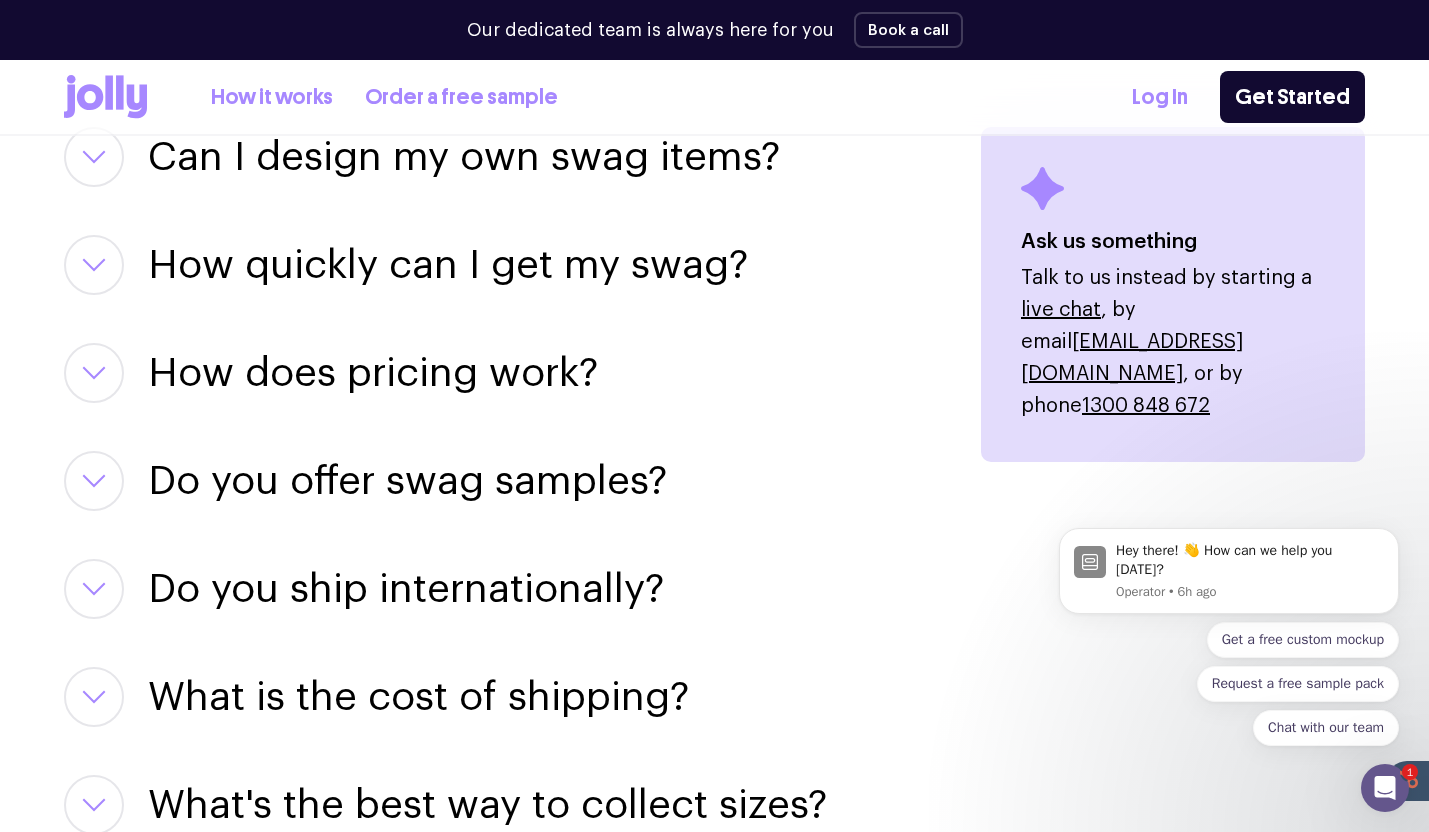 click 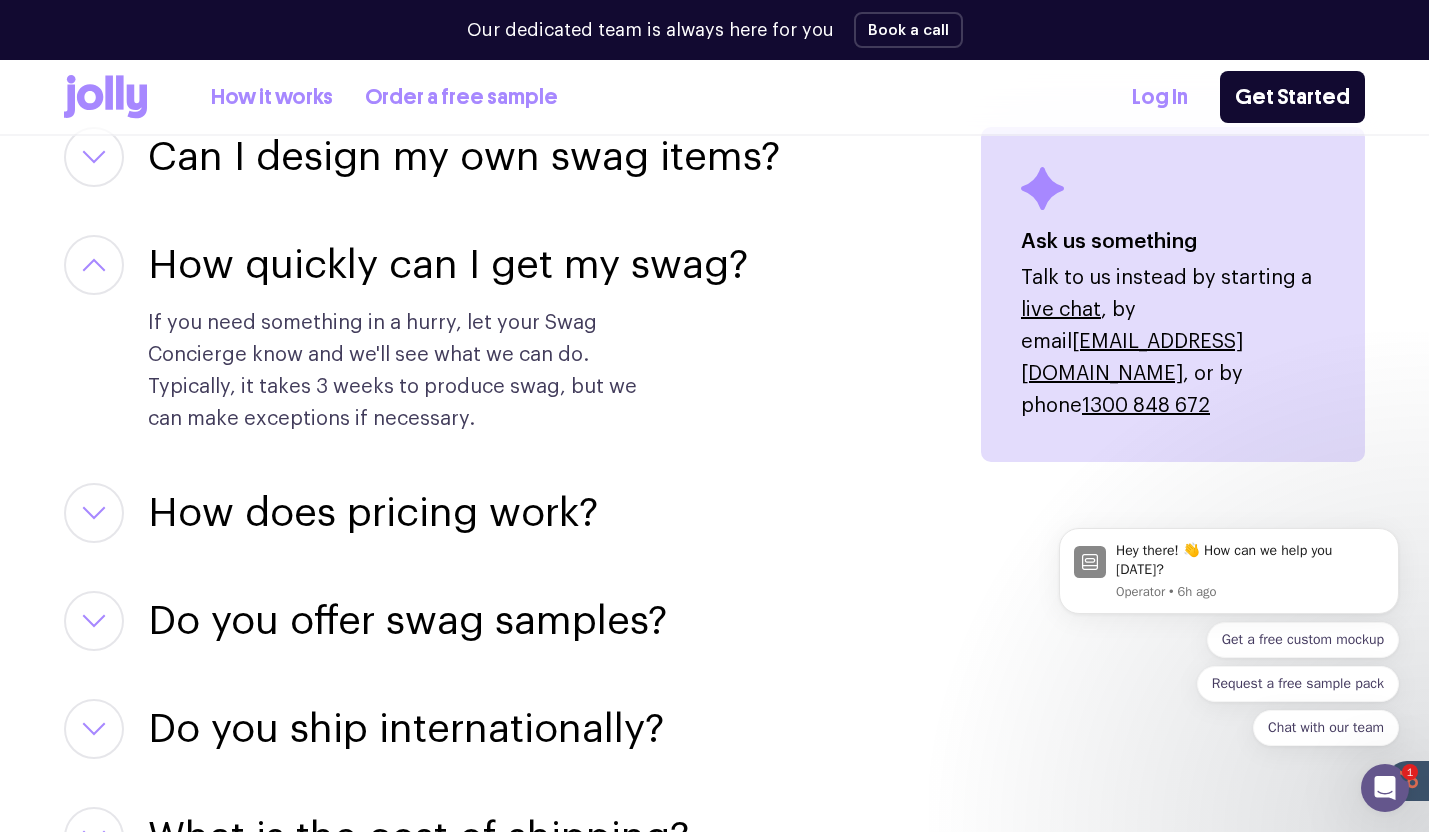 click 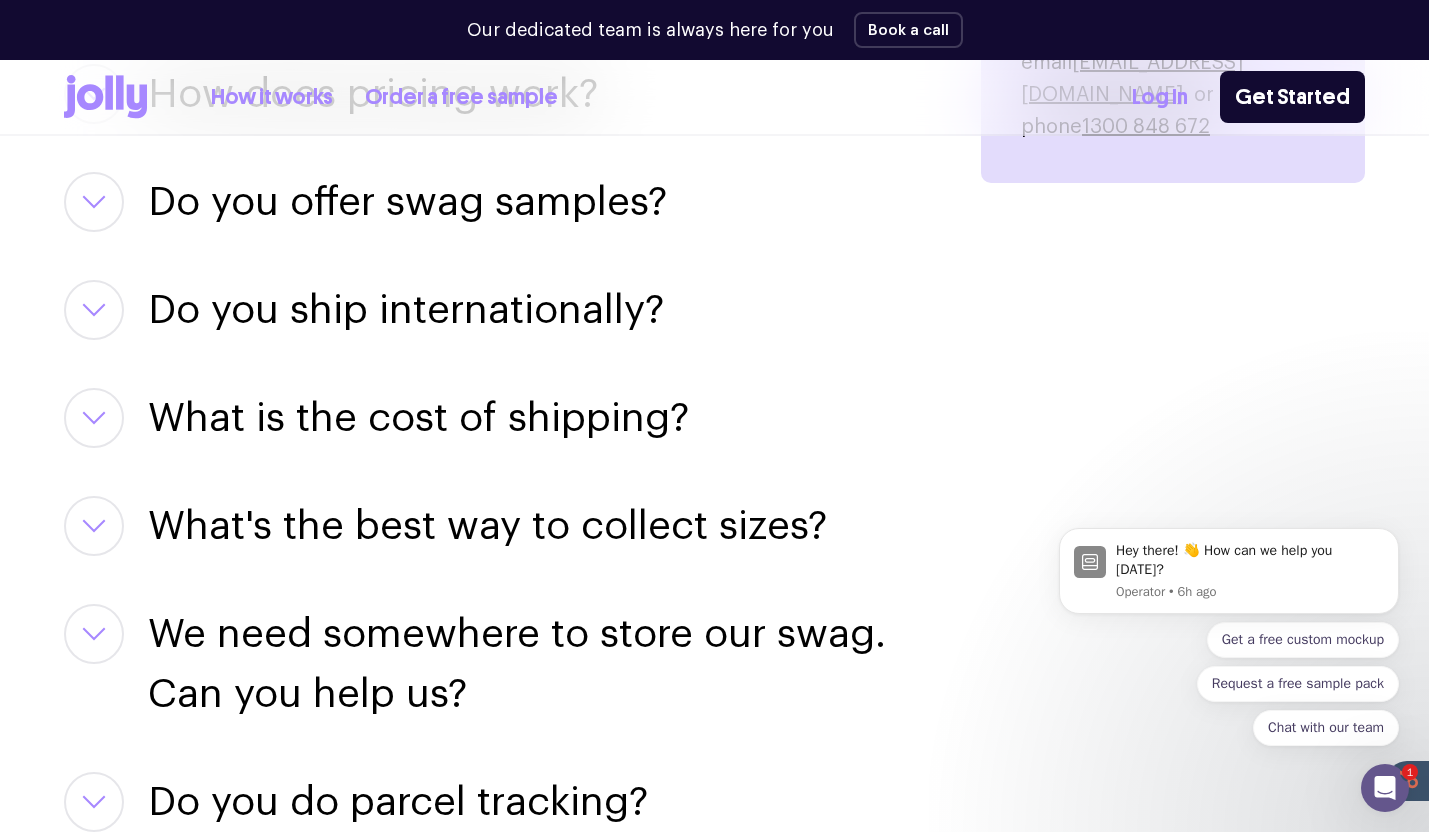 scroll, scrollTop: 2904, scrollLeft: 0, axis: vertical 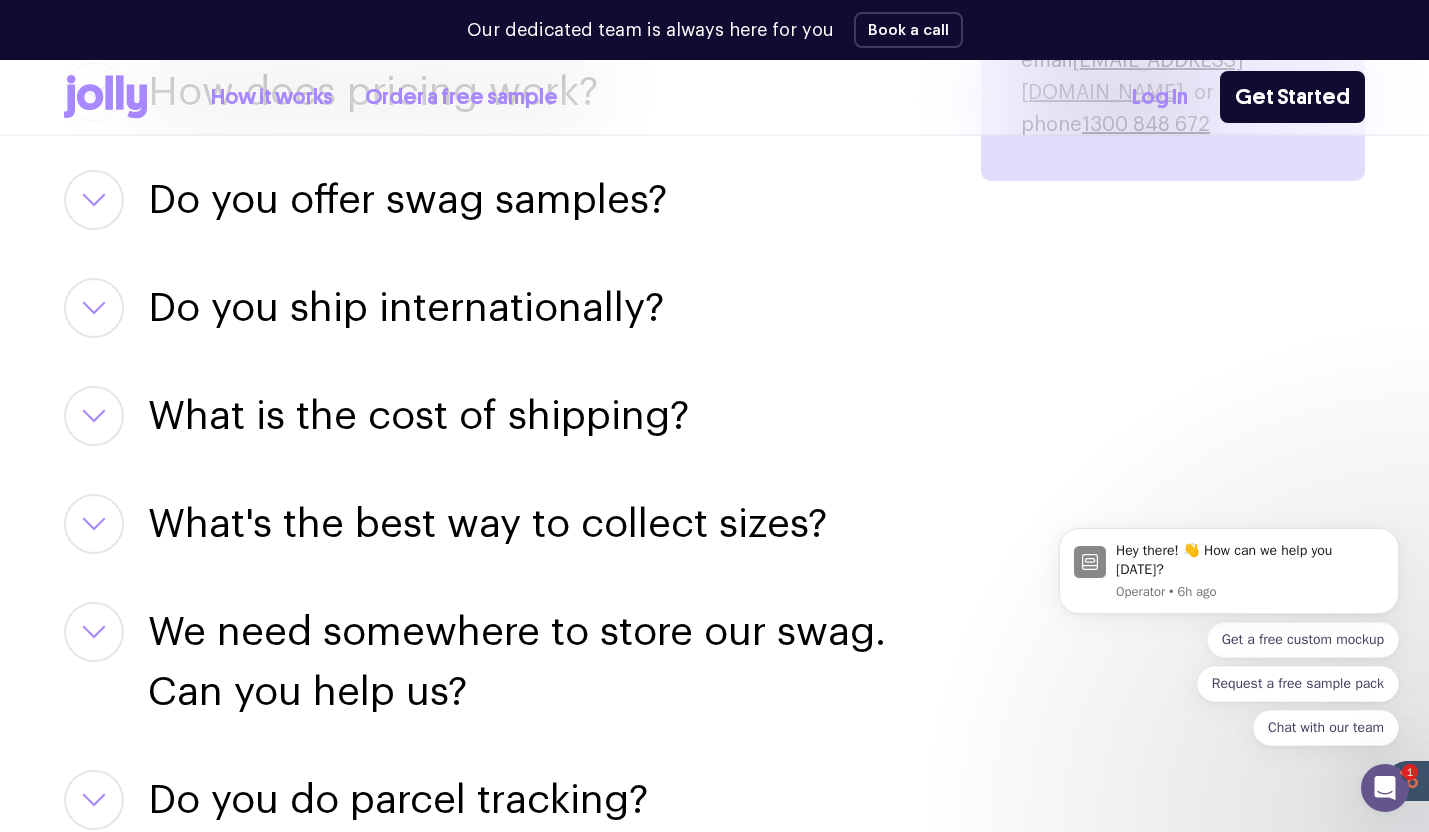 click at bounding box center [94, 308] 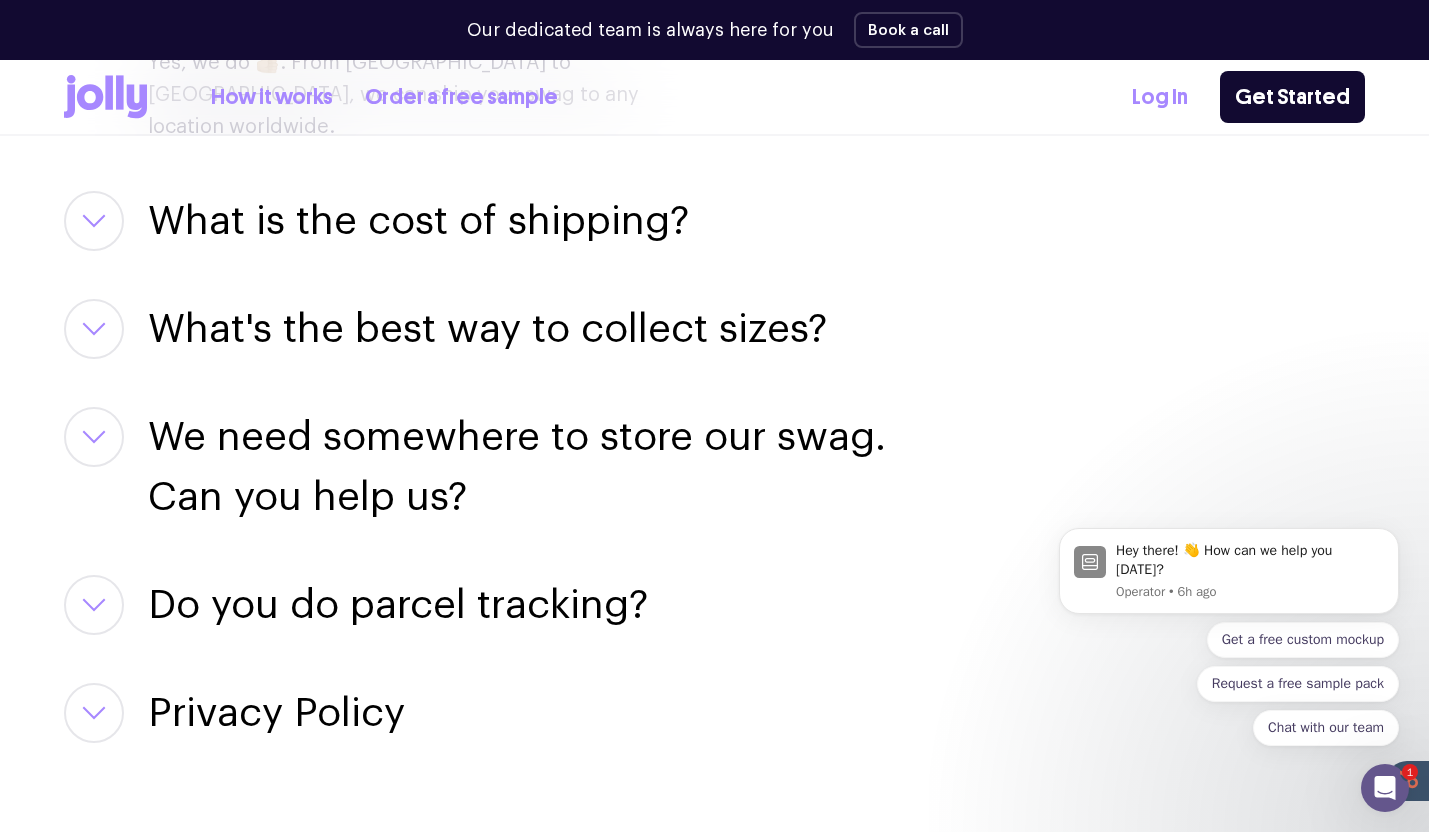scroll, scrollTop: 3228, scrollLeft: 0, axis: vertical 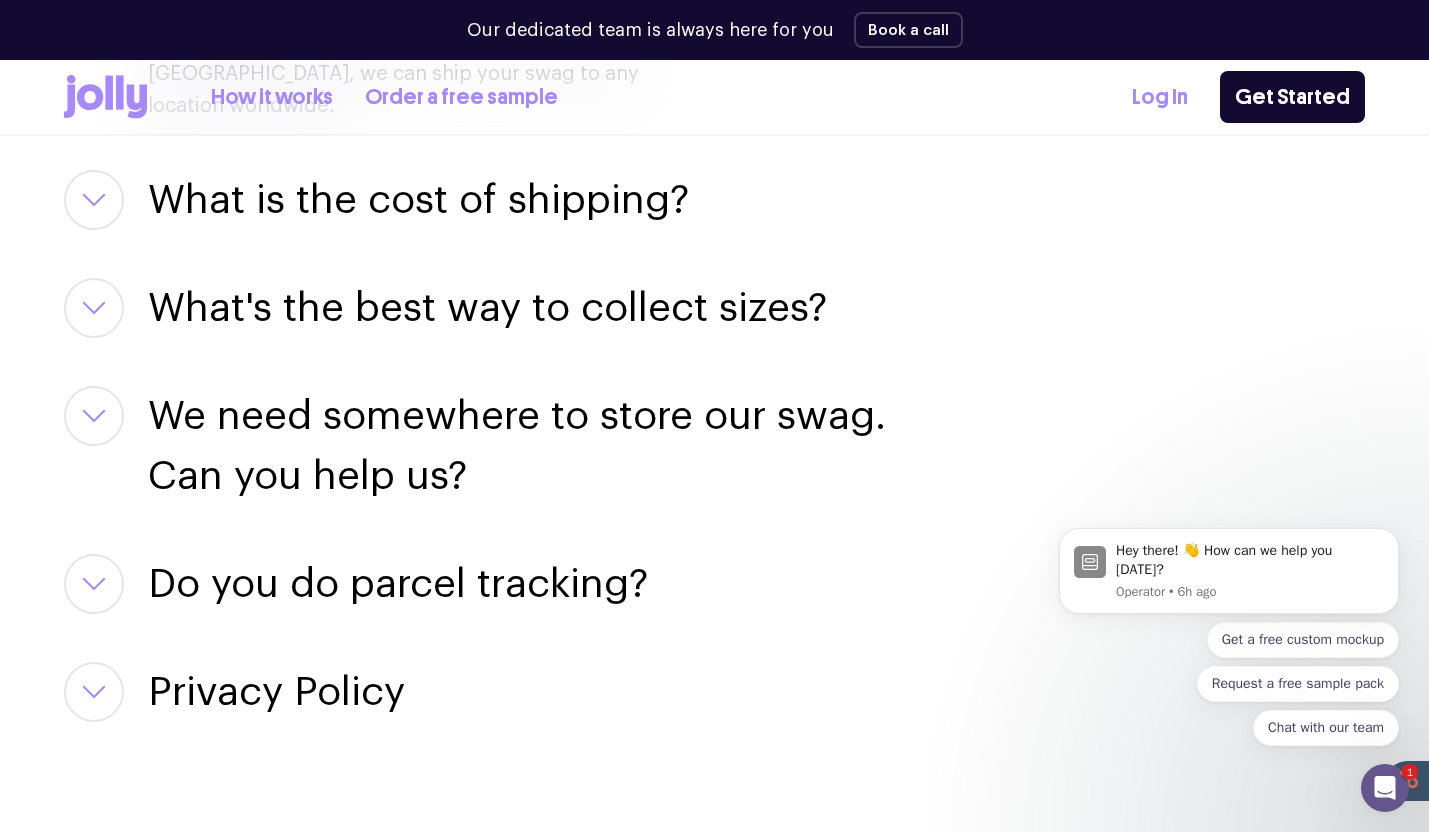 click on "We need somewhere to store our swag. Can you help us?" at bounding box center (540, 446) 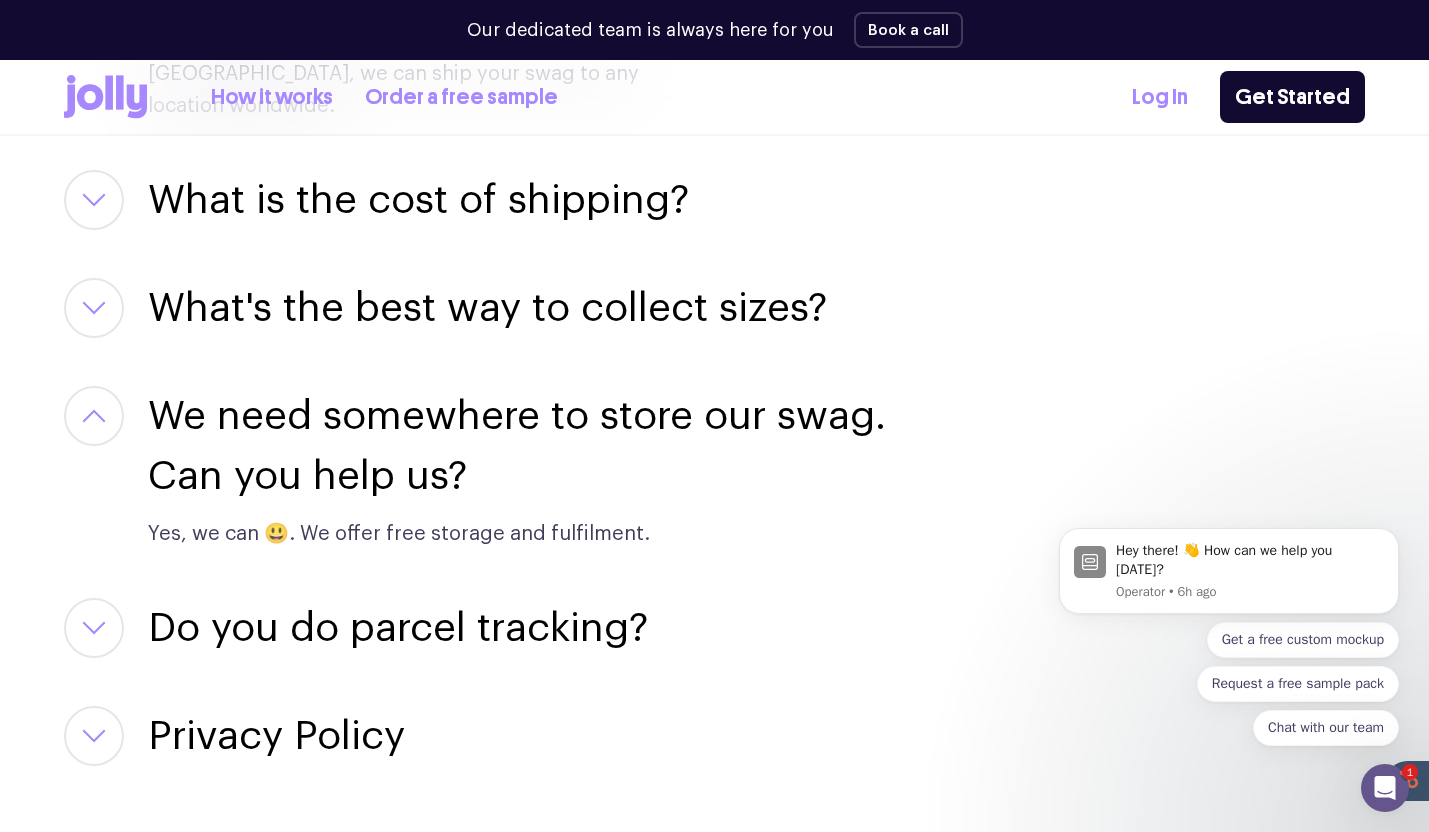 click on "We need somewhere to store our swag. Can you help us?" at bounding box center (540, 446) 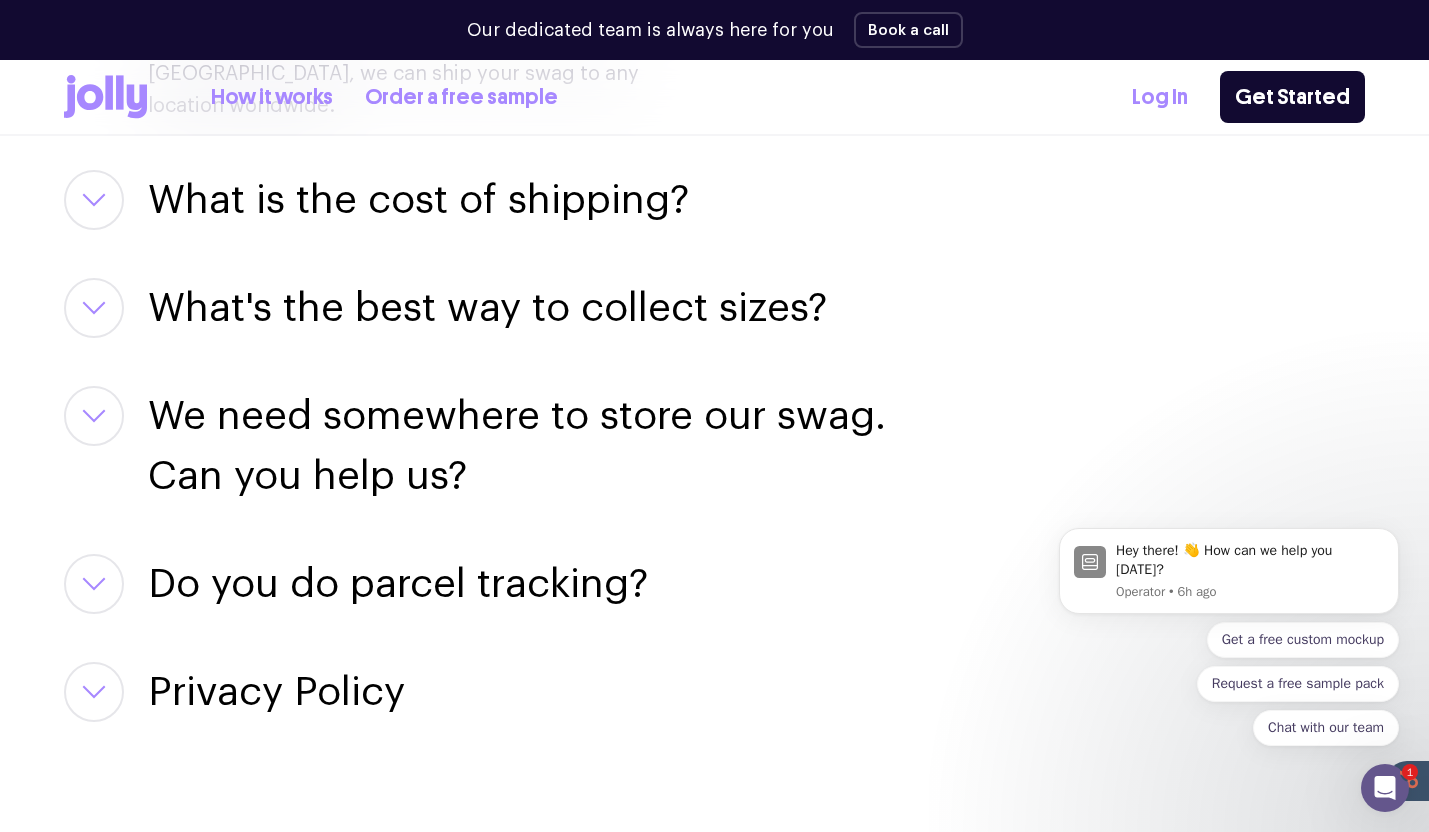 click on "We need somewhere to store our swag. Can you help us?" at bounding box center [540, 446] 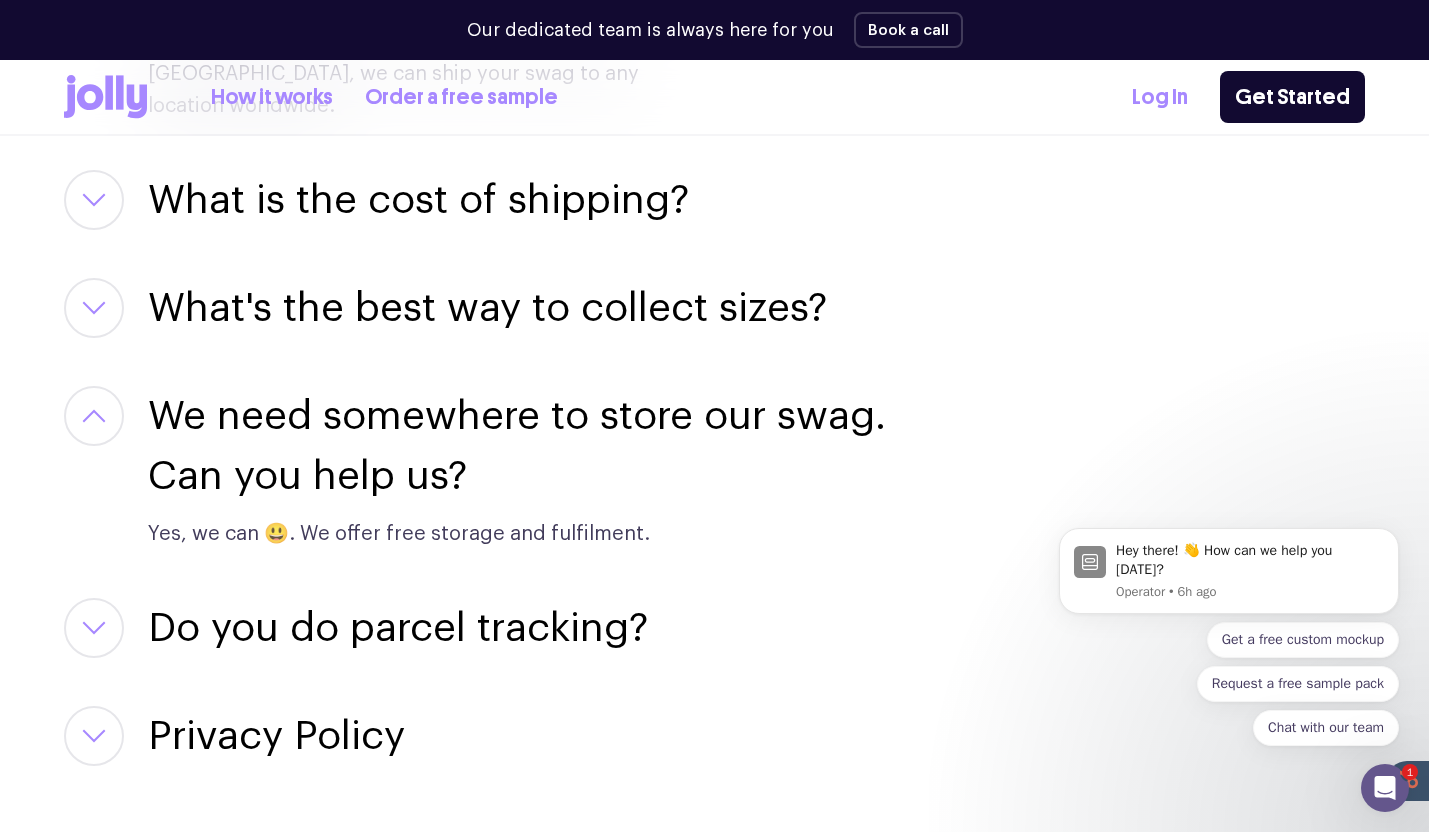 click on "We need somewhere to store our swag. Can you help us?" at bounding box center [540, 446] 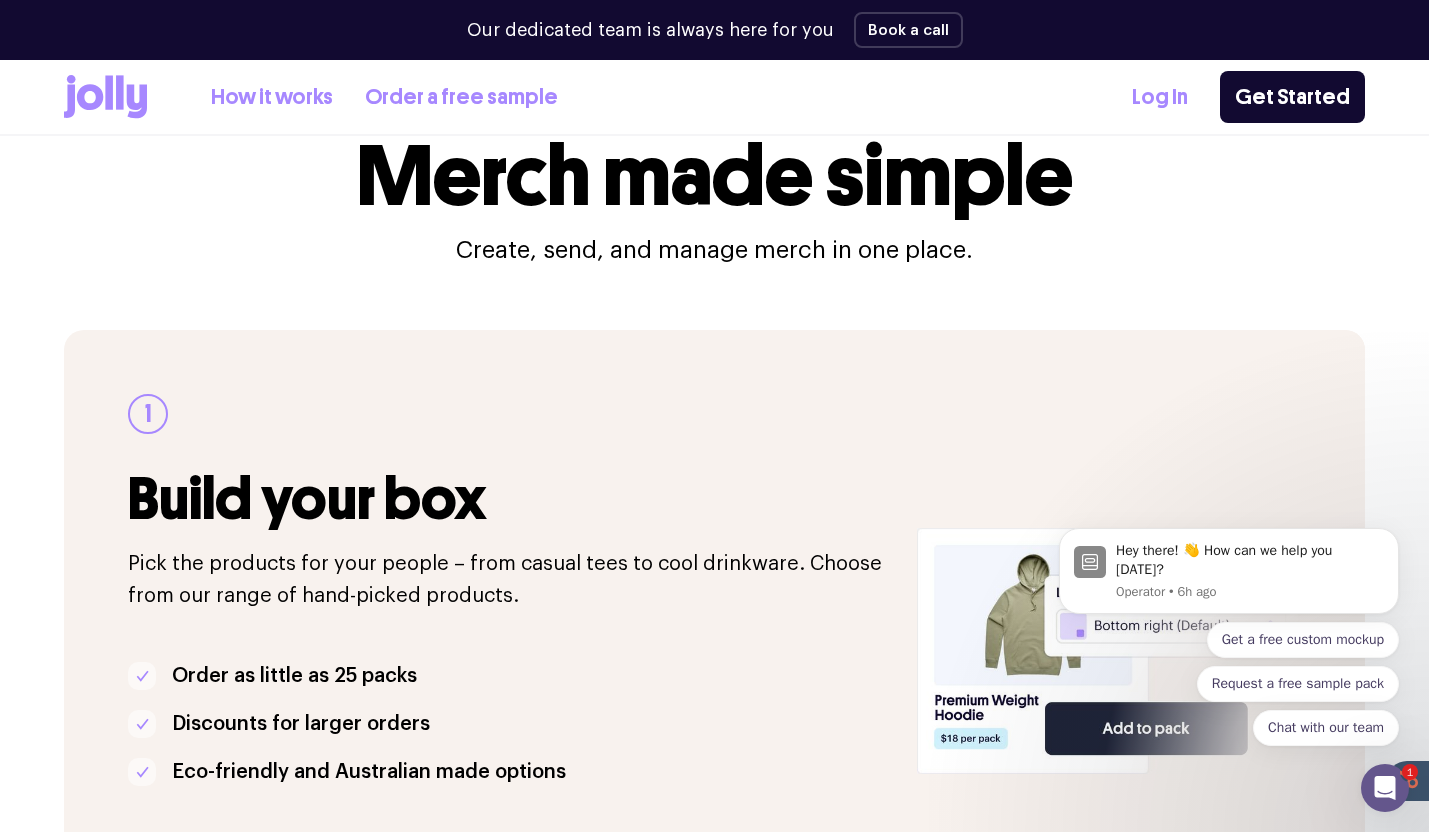 scroll, scrollTop: 0, scrollLeft: 0, axis: both 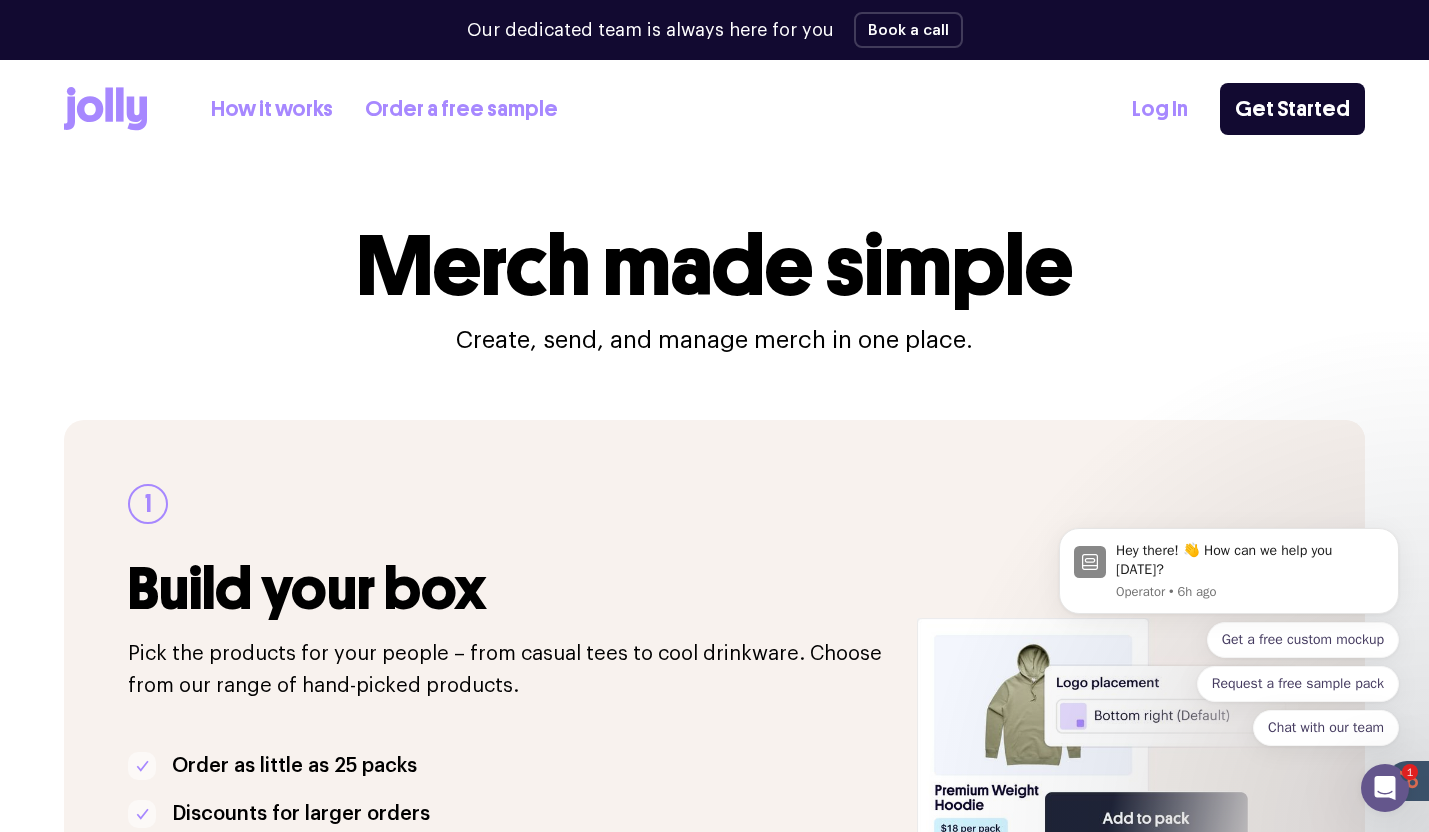 click on "Merch made simple   Create, send, and manage merch in one place." at bounding box center [714, 290] 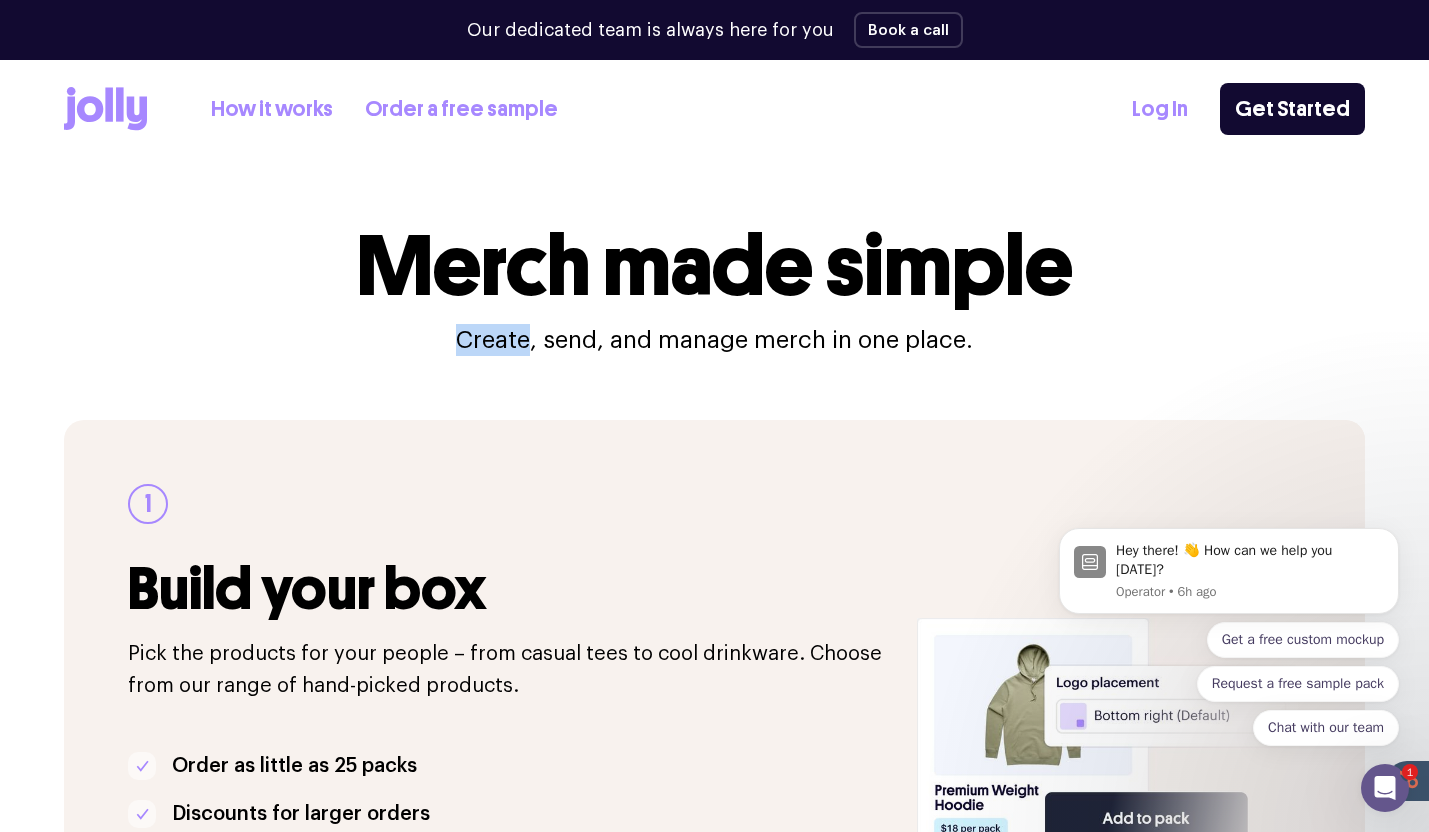 click on "Merch made simple   Create, send, and manage merch in one place." at bounding box center (714, 290) 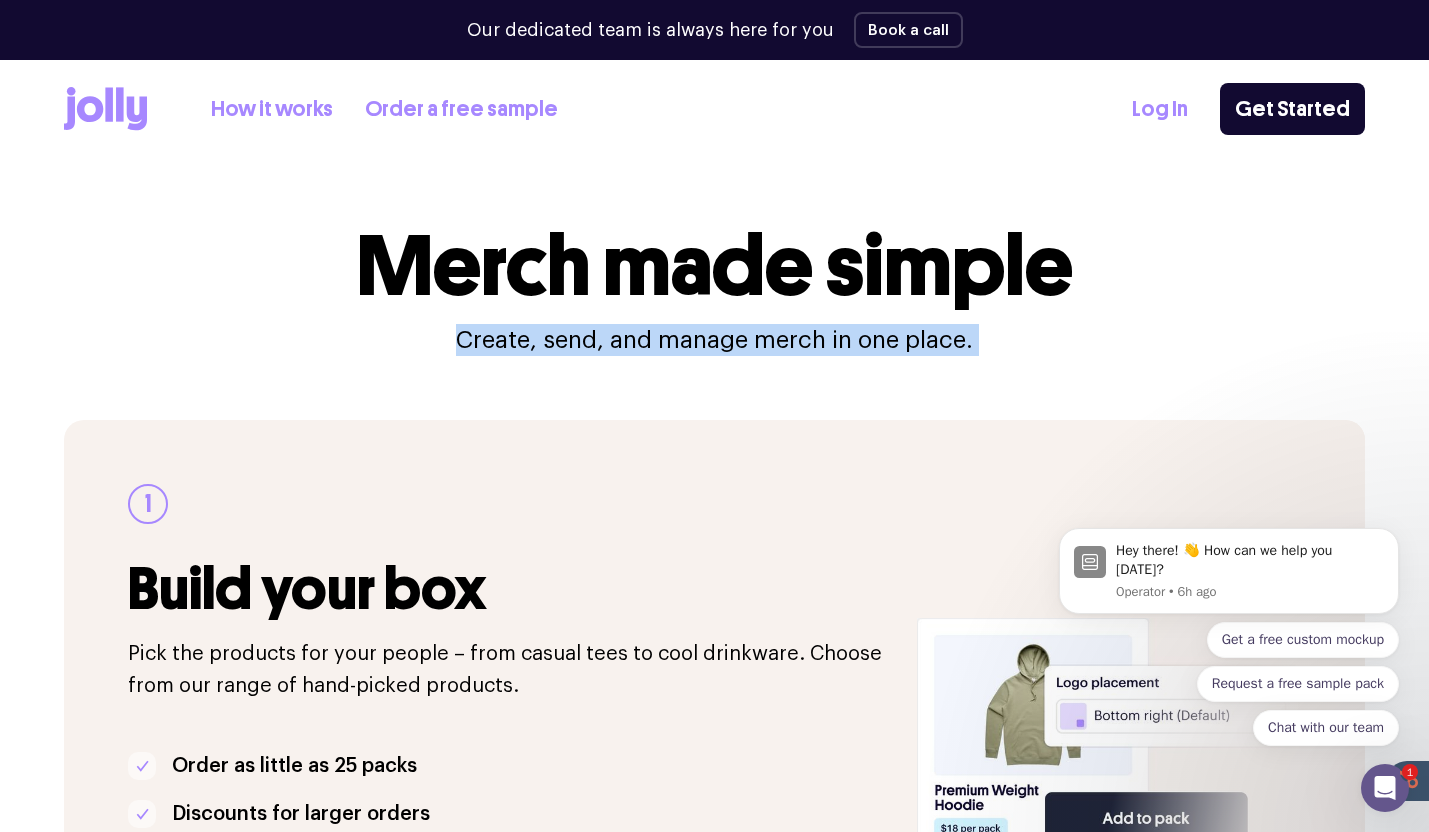 click on "Merch made simple   Create, send, and manage merch in one place." at bounding box center [714, 290] 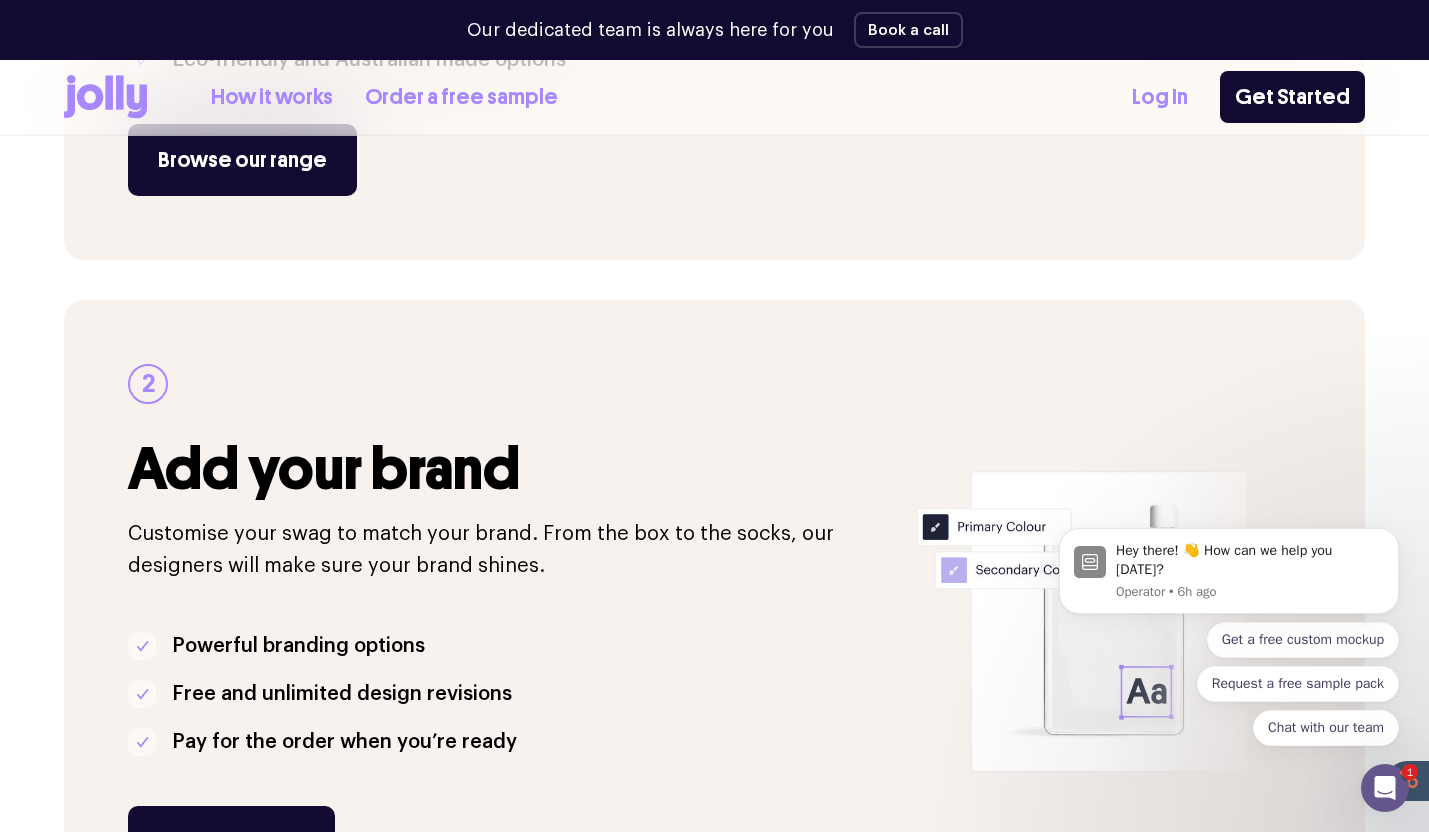scroll, scrollTop: 1072, scrollLeft: 0, axis: vertical 